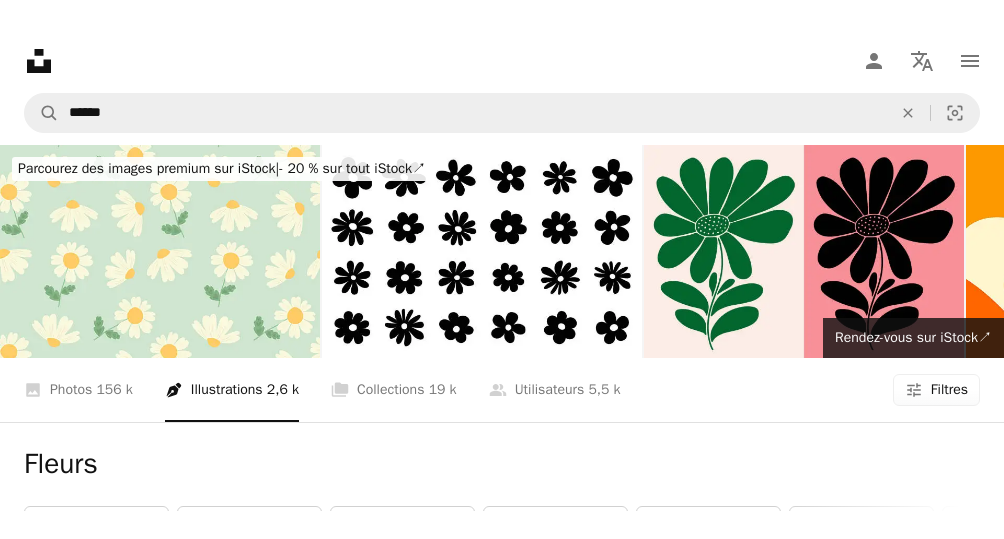 scroll, scrollTop: 267, scrollLeft: 0, axis: vertical 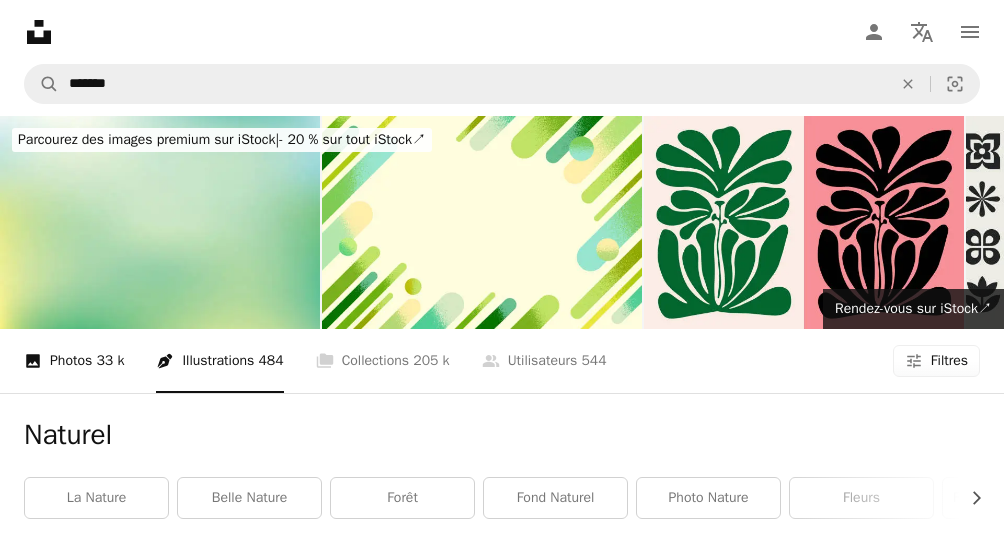 click on "33 k" at bounding box center [110, 361] 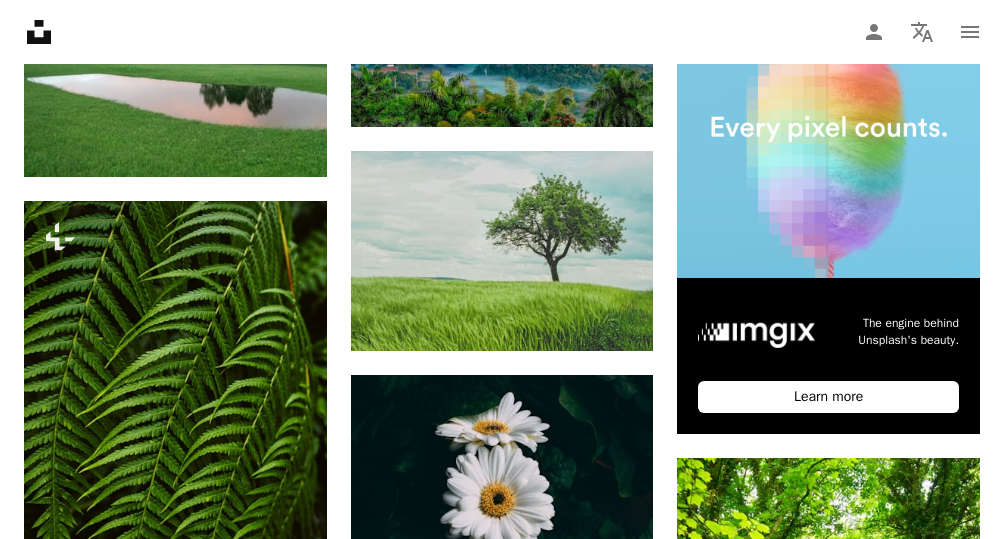 scroll, scrollTop: 684, scrollLeft: 0, axis: vertical 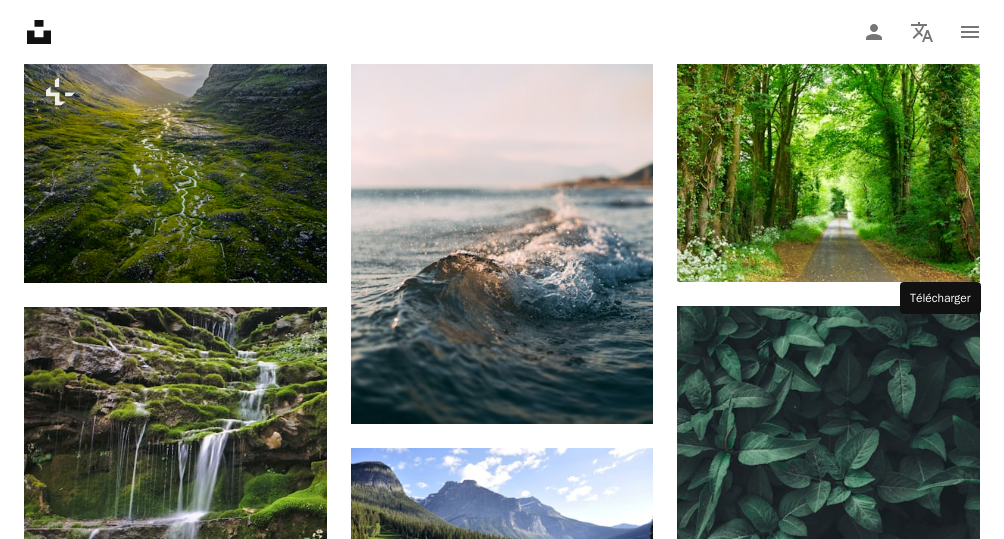 click 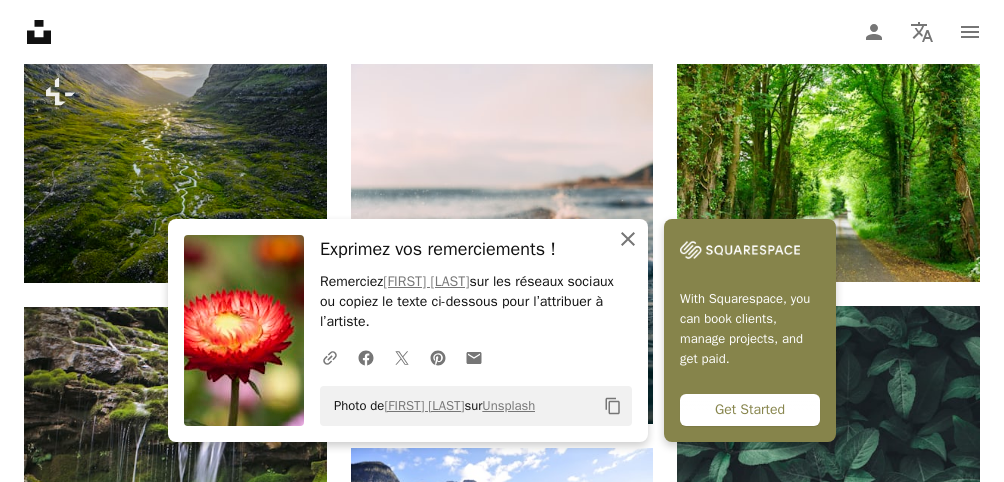 click 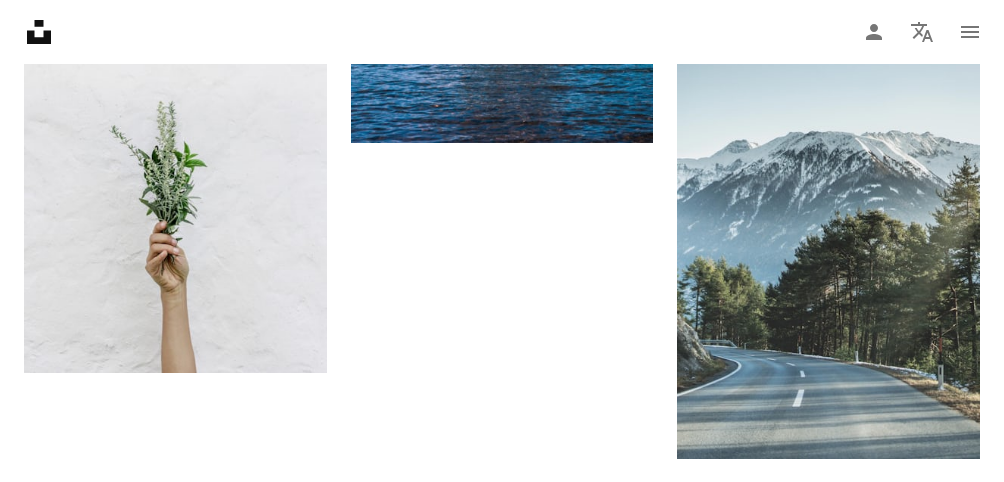 scroll, scrollTop: 2671, scrollLeft: 0, axis: vertical 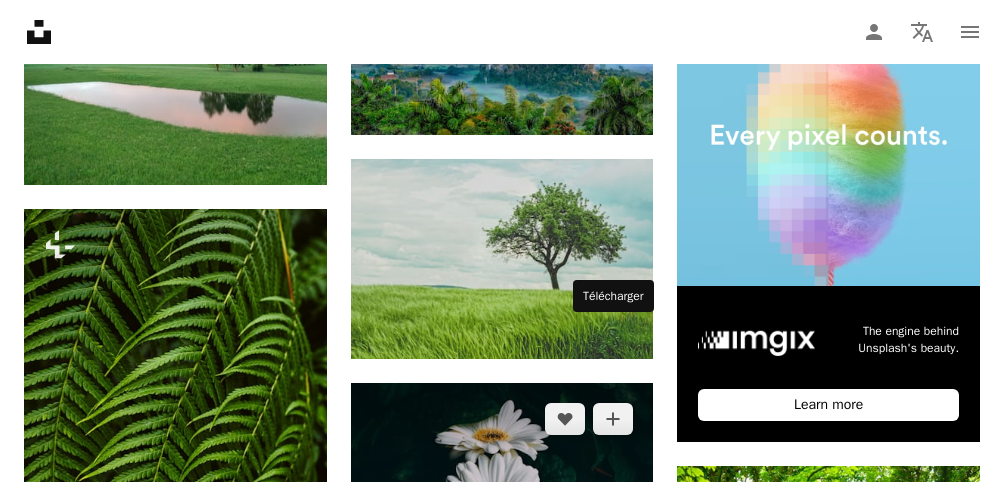 click on "Arrow pointing down" 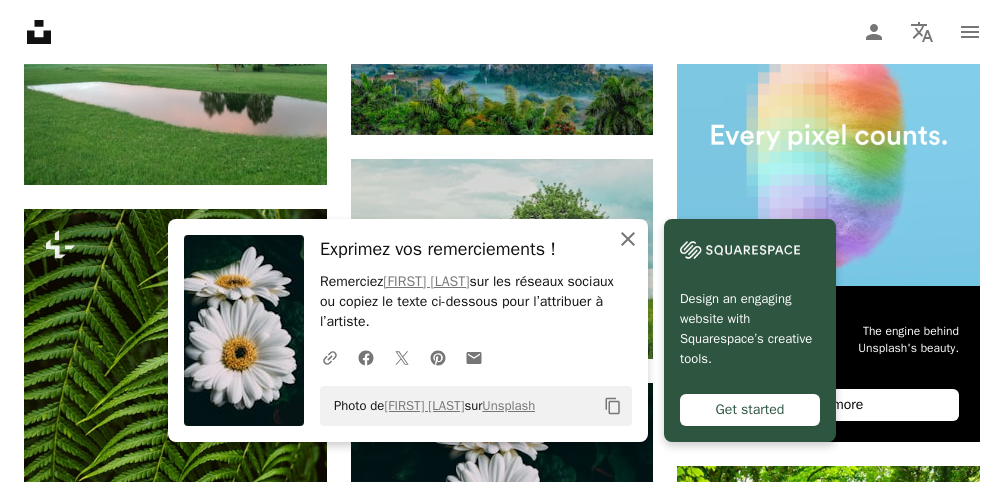 click on "An X shape" 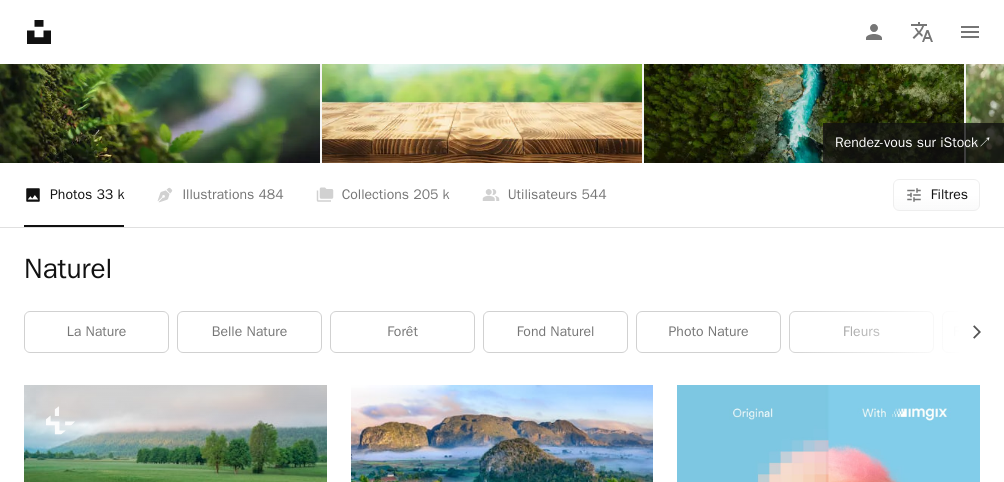 scroll, scrollTop: 45, scrollLeft: 0, axis: vertical 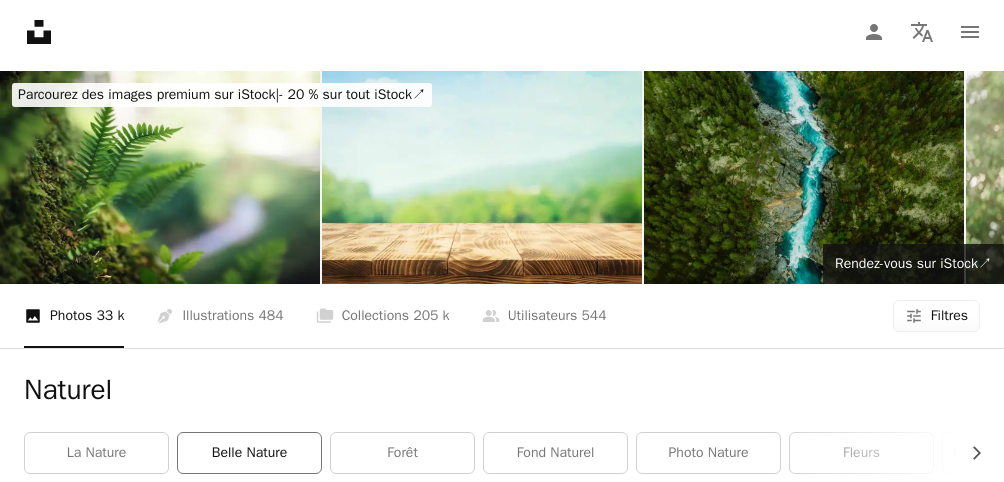 click on "belle nature" at bounding box center (249, 453) 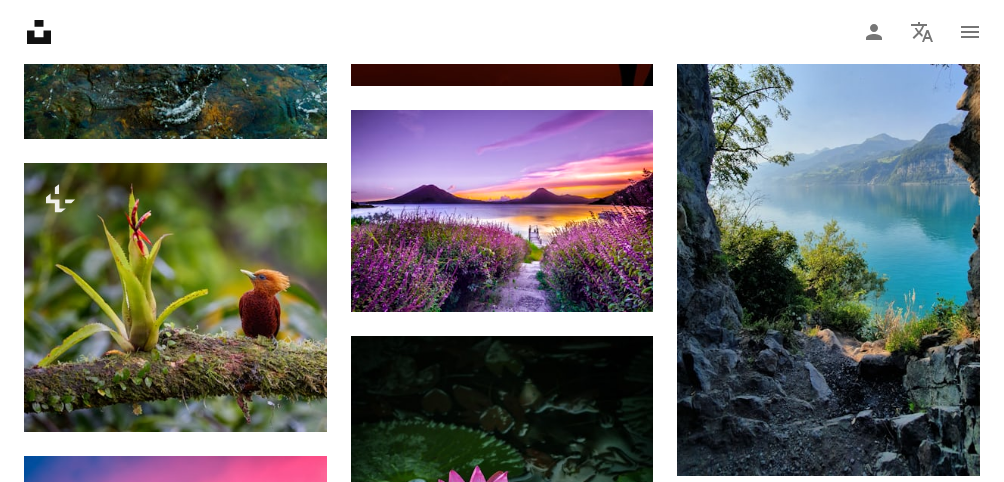 scroll, scrollTop: 1341, scrollLeft: 0, axis: vertical 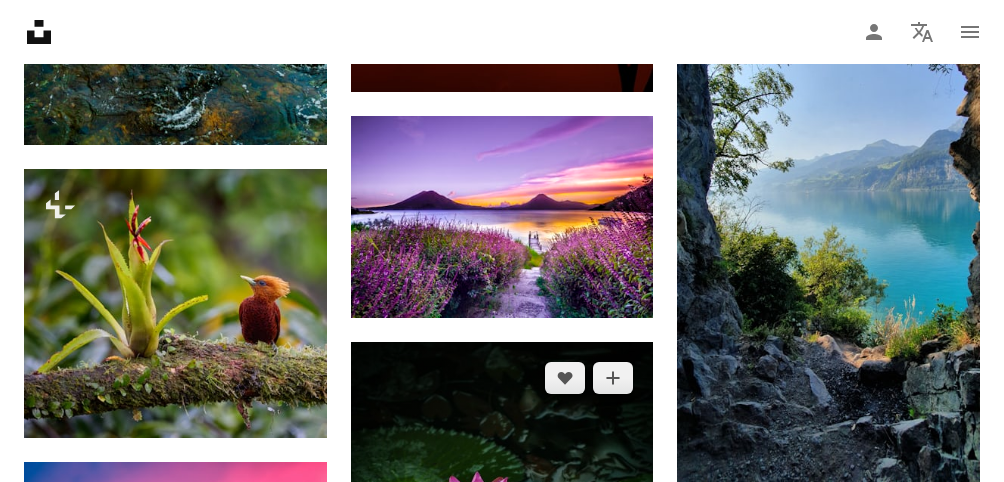 click 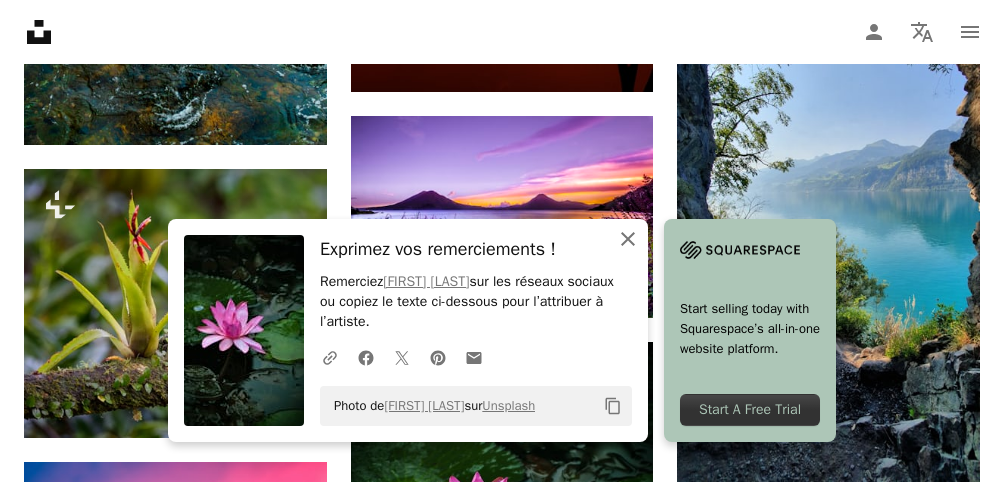 click on "An X shape" 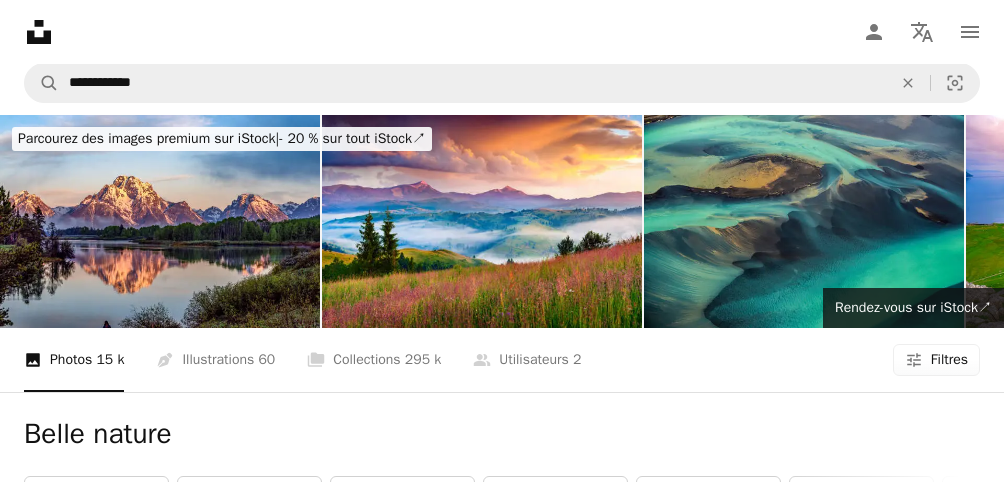 scroll, scrollTop: 0, scrollLeft: 0, axis: both 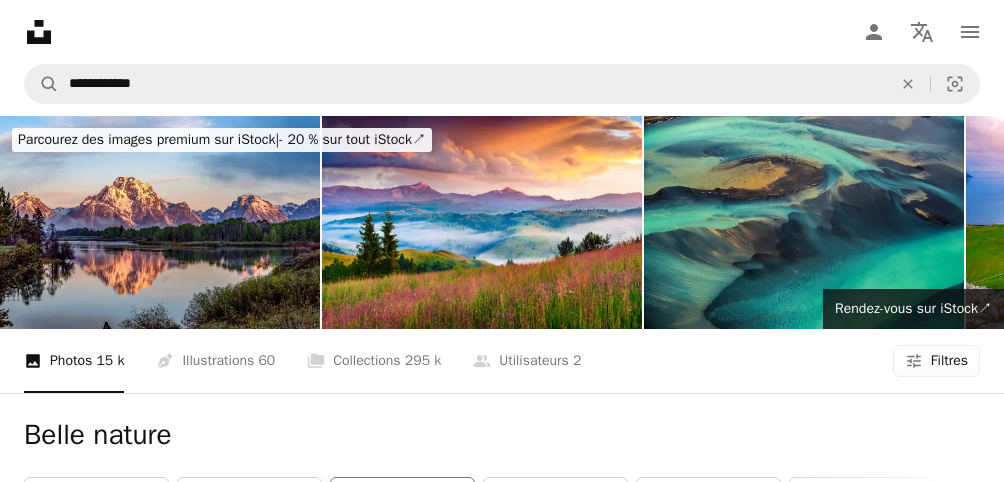 click on "Extérieur" at bounding box center (402, 498) 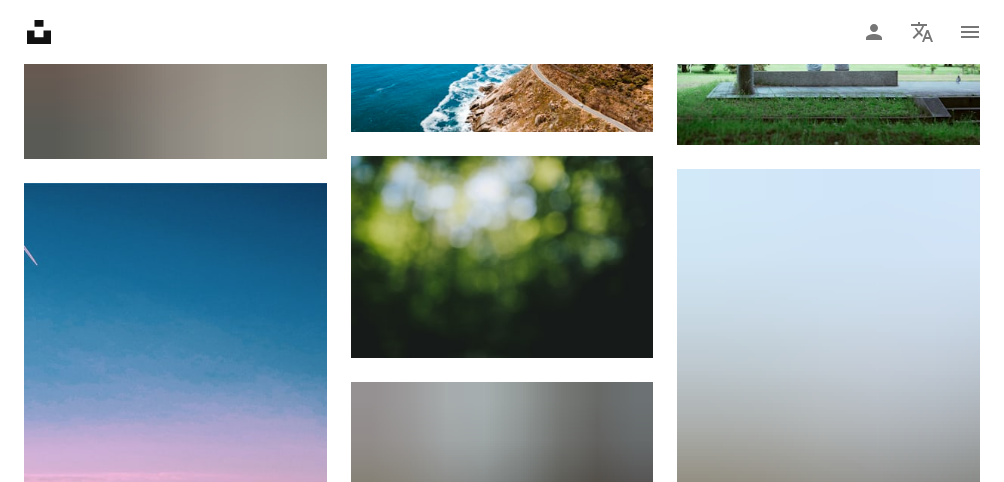 scroll, scrollTop: 1112, scrollLeft: 0, axis: vertical 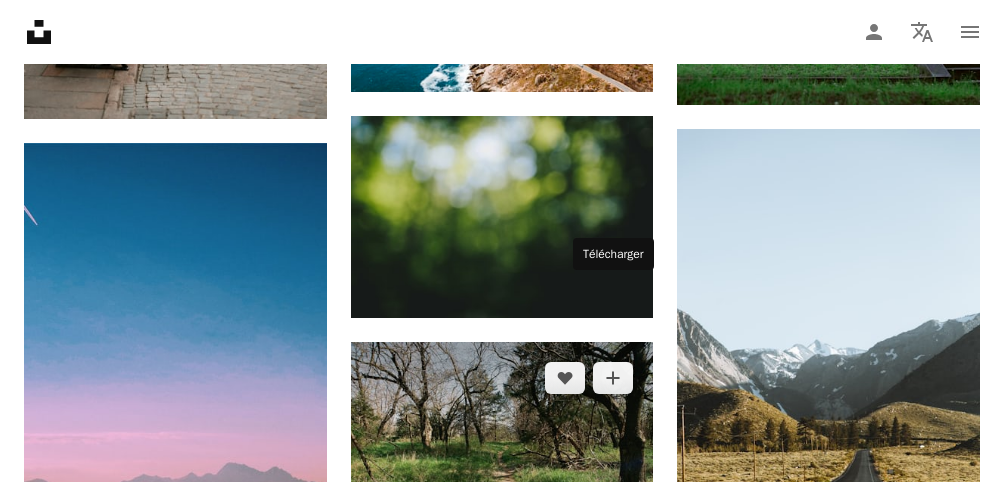 click 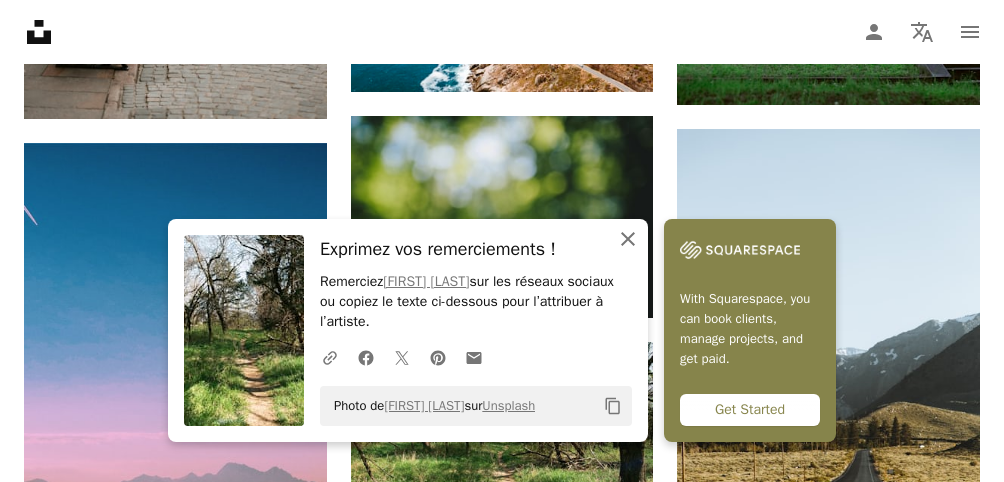 click on "An X shape" 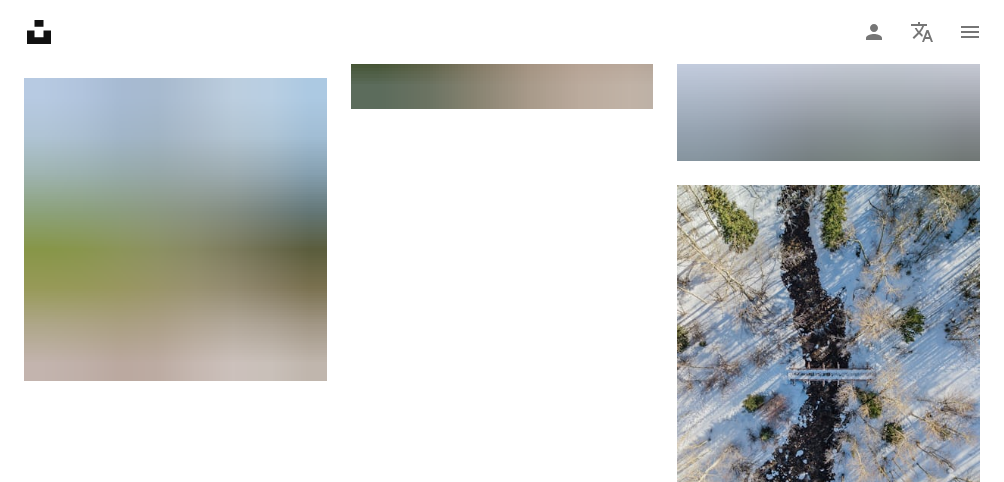 scroll, scrollTop: 2532, scrollLeft: 0, axis: vertical 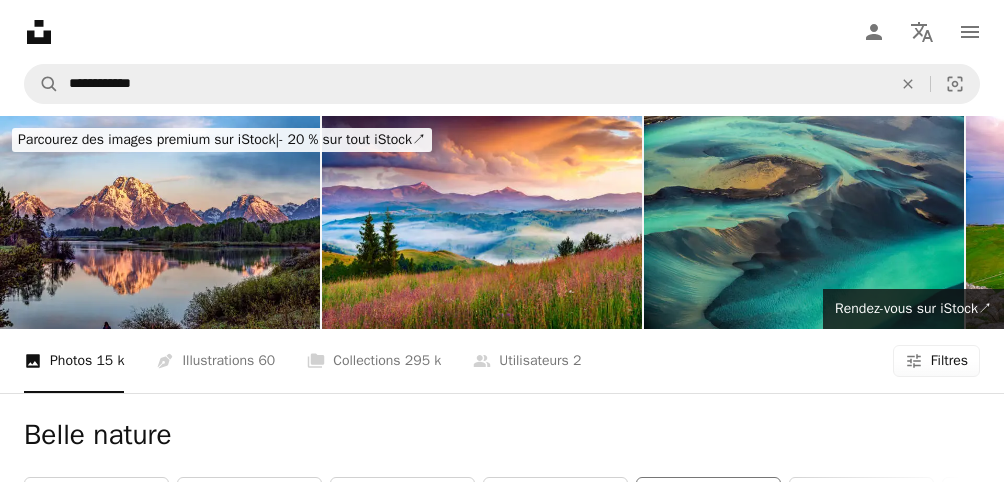 click on "décor" at bounding box center (708, 498) 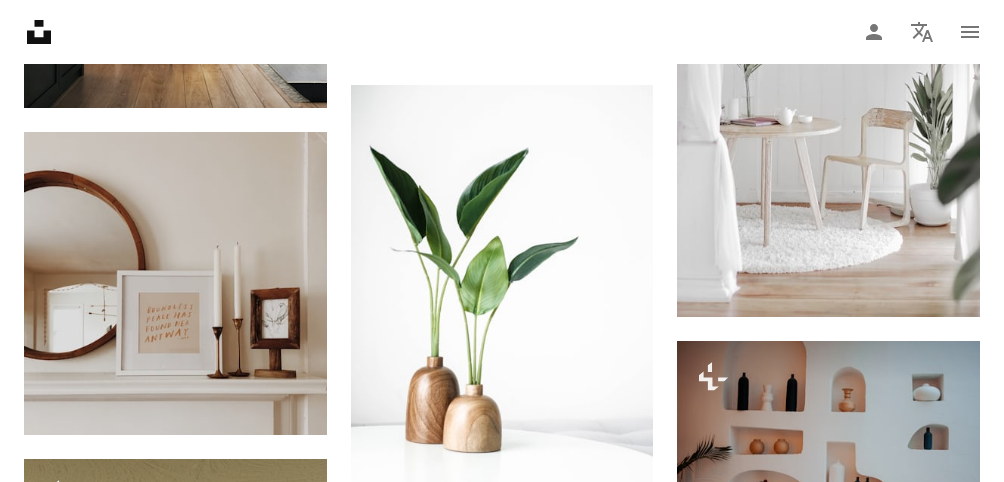 scroll, scrollTop: 1675, scrollLeft: 0, axis: vertical 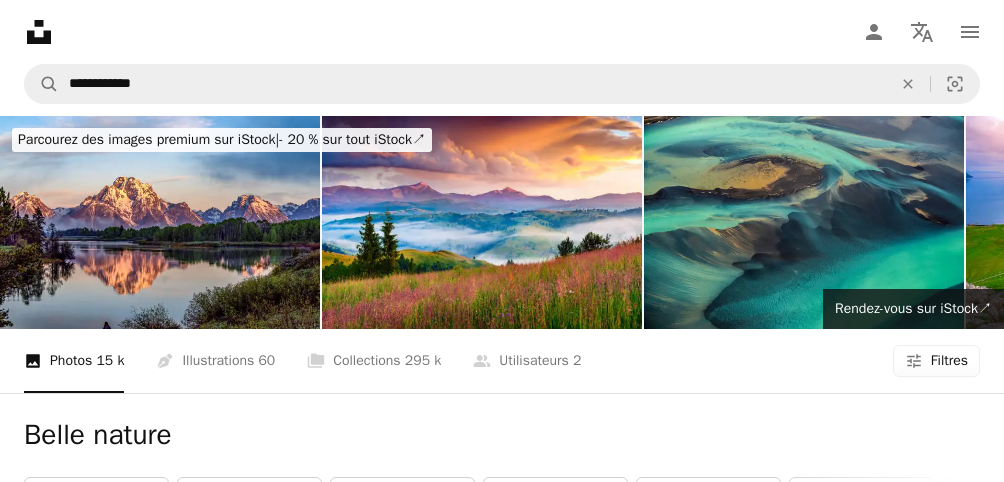 click on "Chevron right" 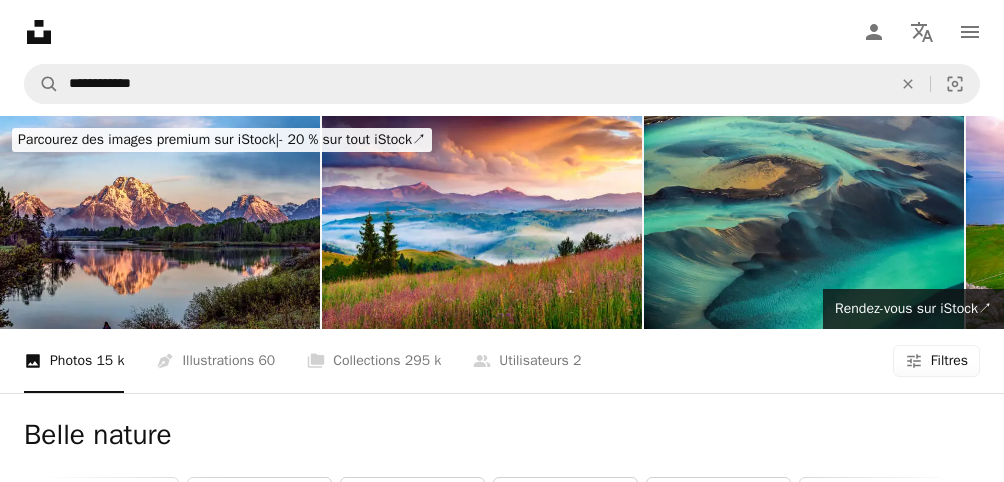 scroll, scrollTop: 0, scrollLeft: 300, axis: horizontal 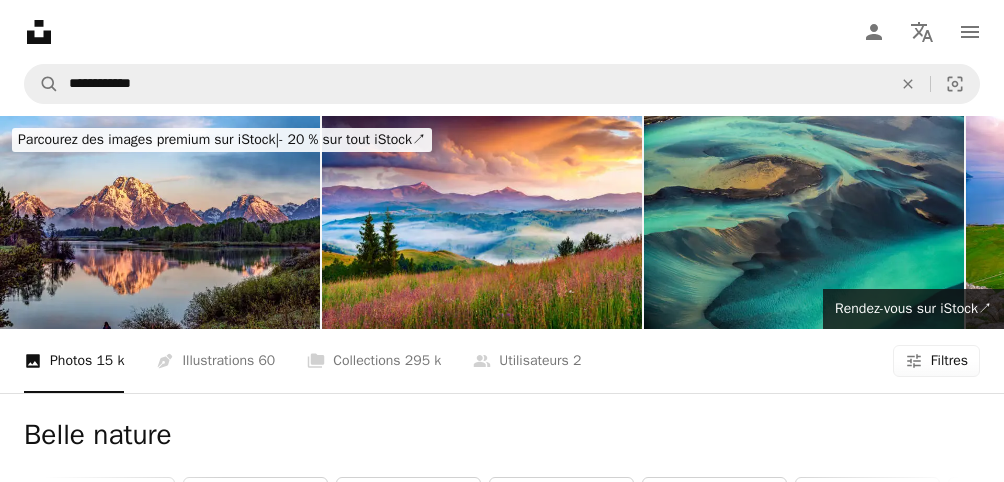 click on "Chevron right" 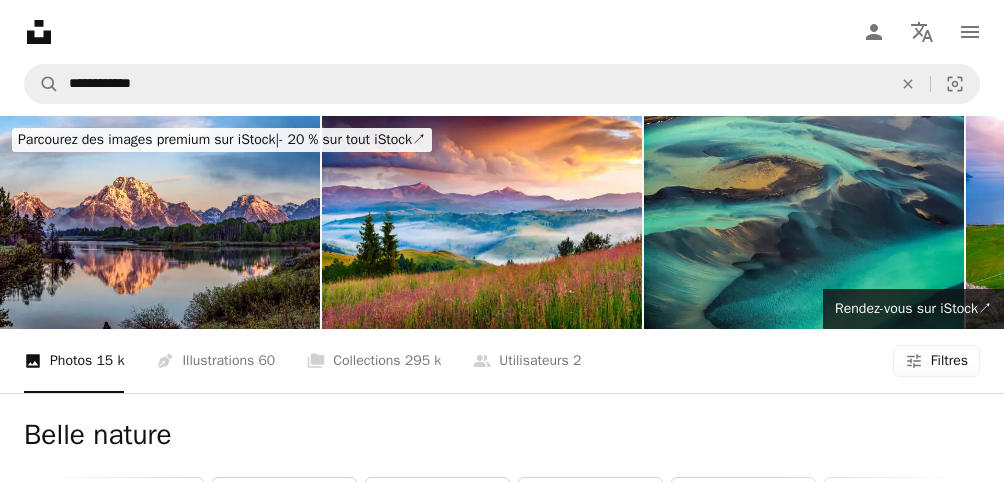 scroll, scrollTop: 0, scrollLeft: 600, axis: horizontal 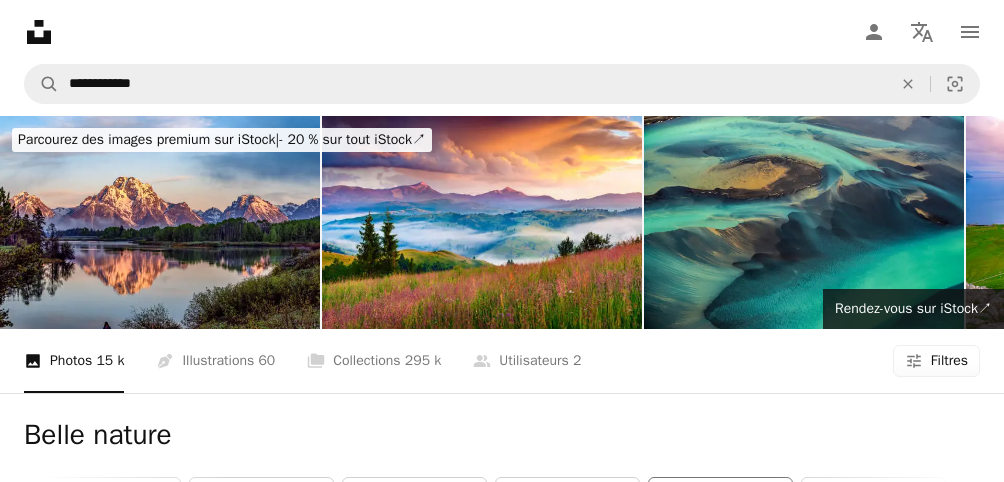click on "arbre" at bounding box center [720, 498] 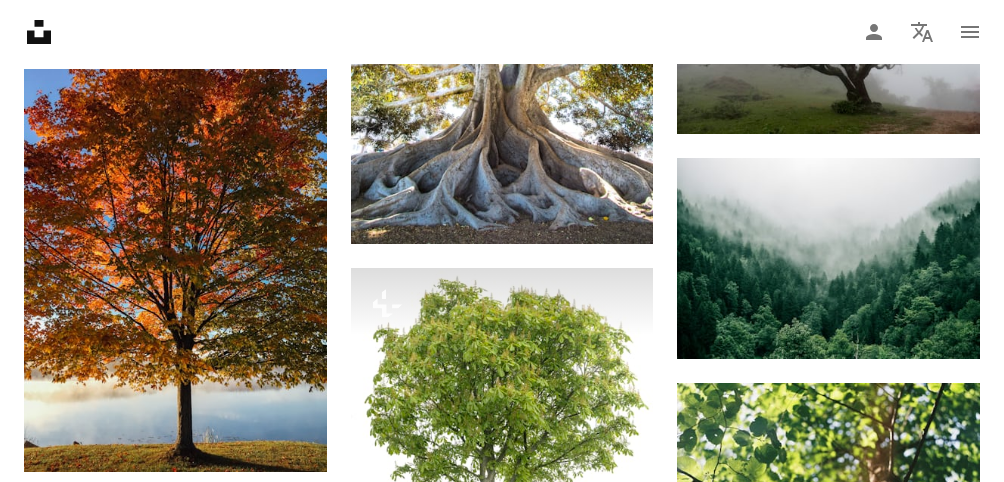 scroll, scrollTop: 1821, scrollLeft: 0, axis: vertical 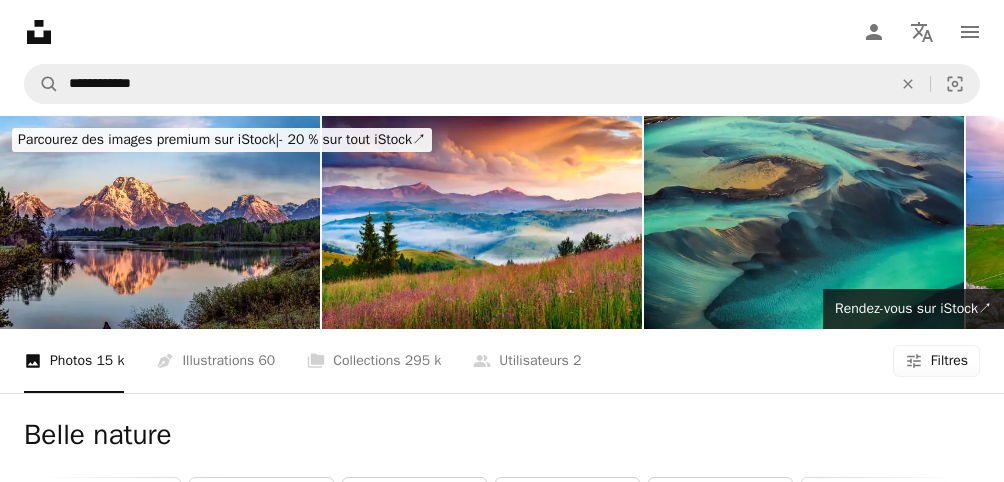 click on "Chevron right" 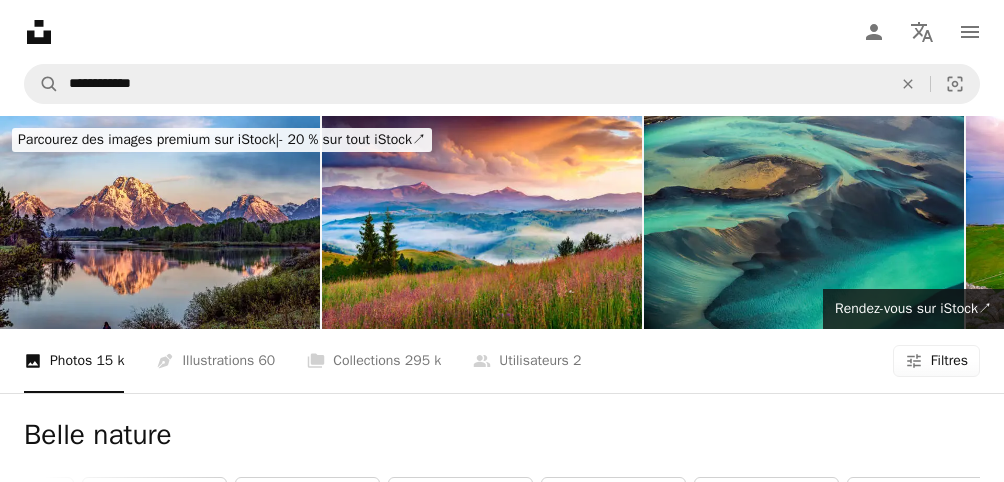 scroll, scrollTop: 0, scrollLeft: 872, axis: horizontal 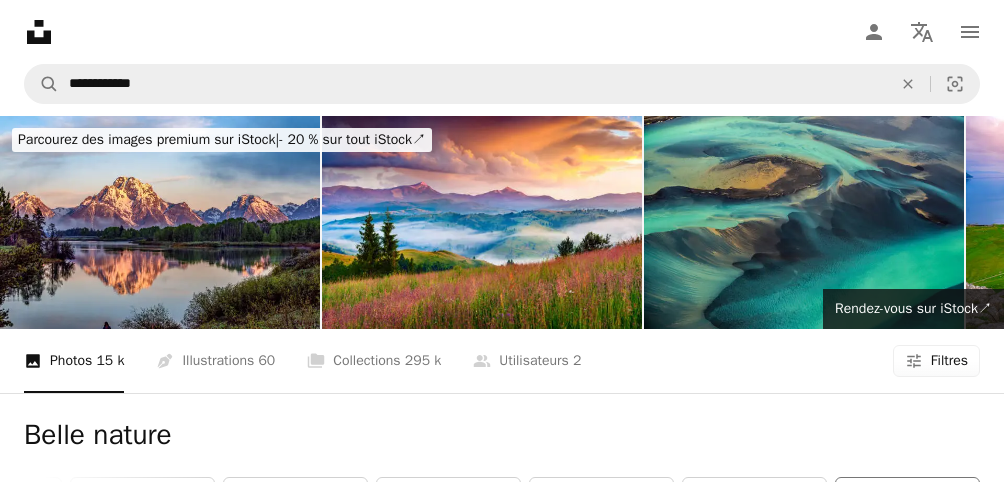 click on "belle fleur" at bounding box center (907, 498) 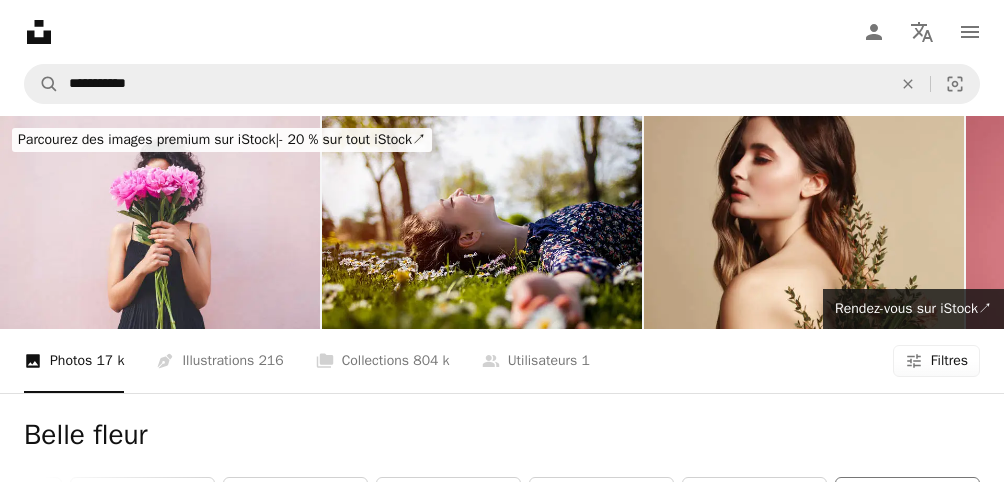 click on "Rose" at bounding box center [907, 498] 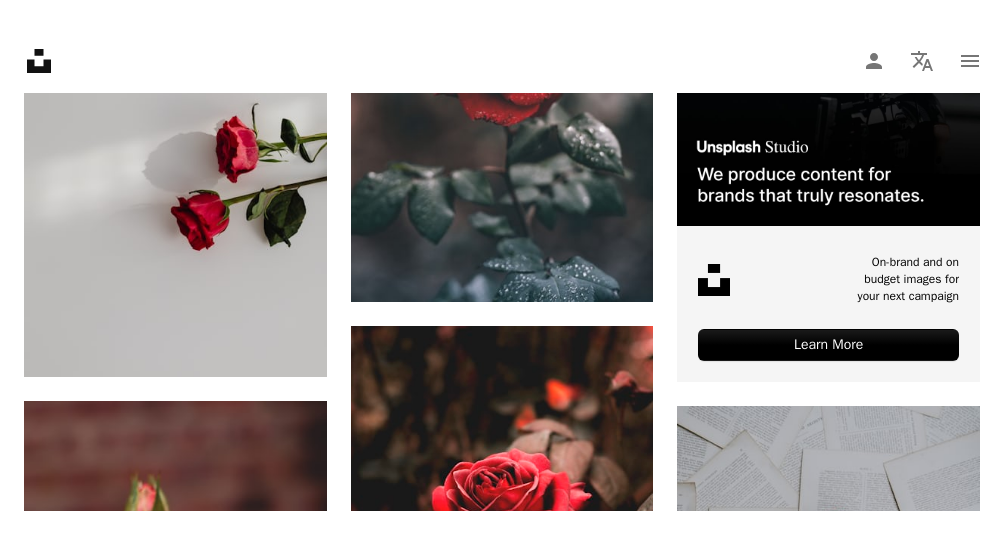 scroll, scrollTop: 777, scrollLeft: 0, axis: vertical 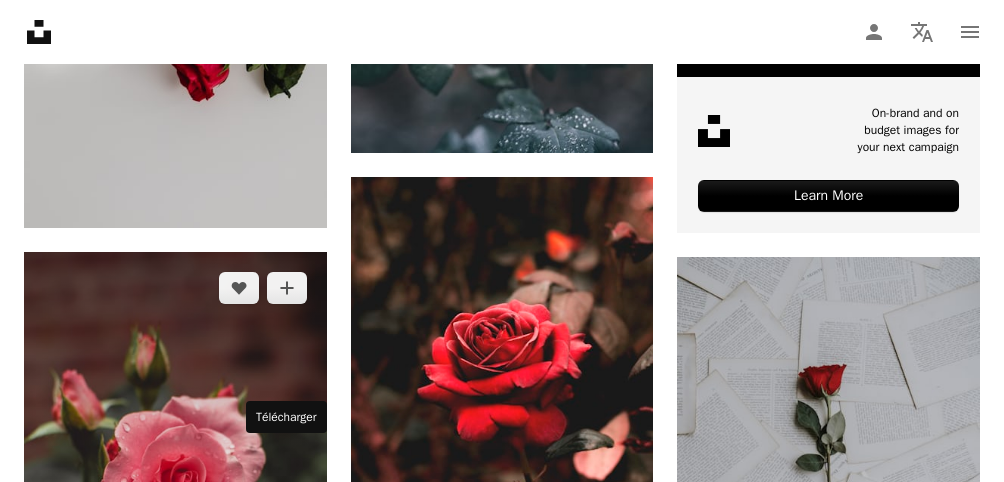 click on "Arrow pointing down" 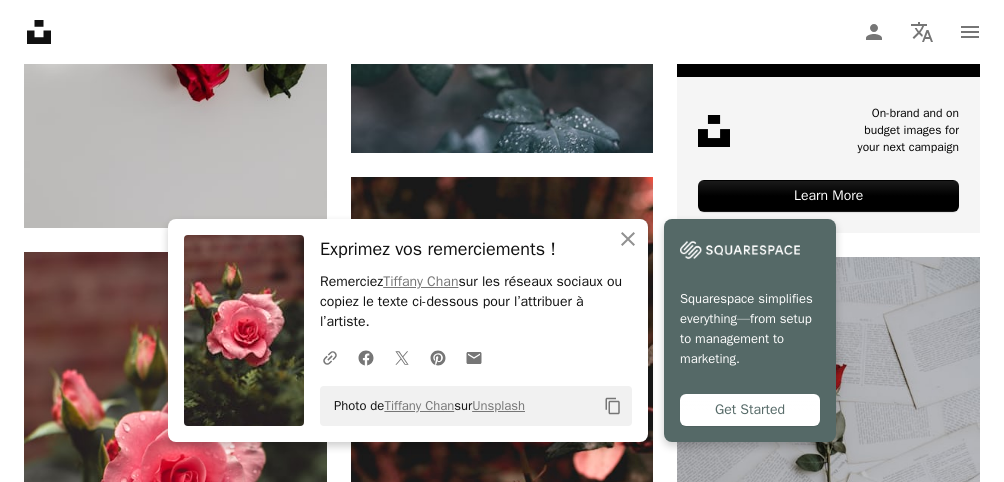 click on "A lock   Télécharger" at bounding box center [903, 1146] 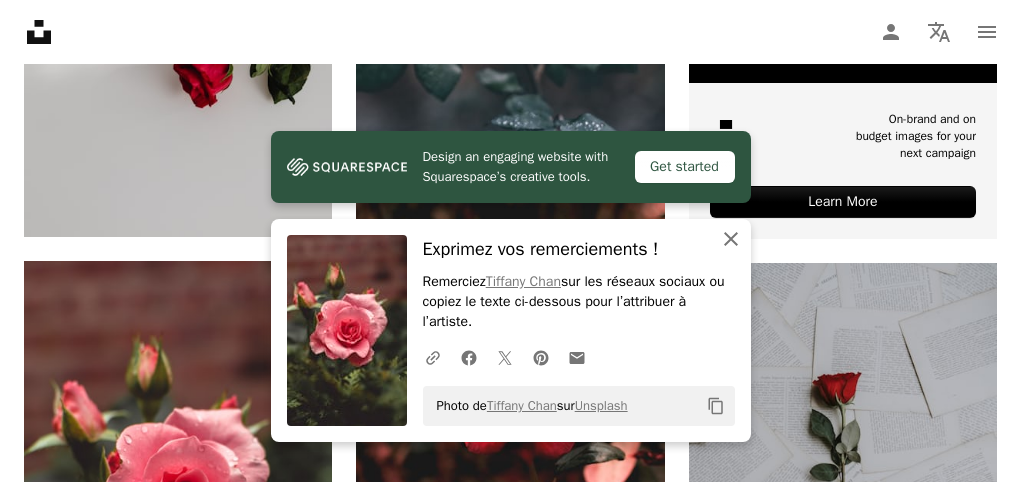 drag, startPoint x: 732, startPoint y: 235, endPoint x: 746, endPoint y: 249, distance: 19.79899 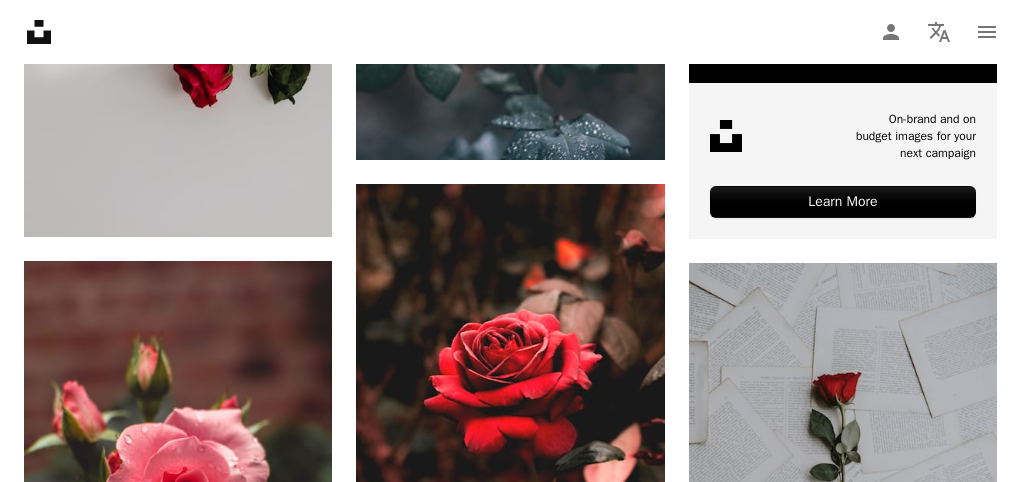 click on "Premium, images prêtes à l’emploi. Profitez d’un accès illimité. A plus sign Contenu ajouté chaque mois réservé aux membres A plus sign Téléchargements libres de droits illimités A plus sign Illustrations  Nouveau A plus sign Protections juridiques renforcées annuel 62 %  de réduction mensuel 16 €   6 € EUR par mois * Abonnez-vous à  Unsplash+ * Facturé à l’avance en cas de paiement annuel  72 € Plus les taxes applicables. Renouvellement automatique. Annuler à tout moment." at bounding box center [662, 4493] 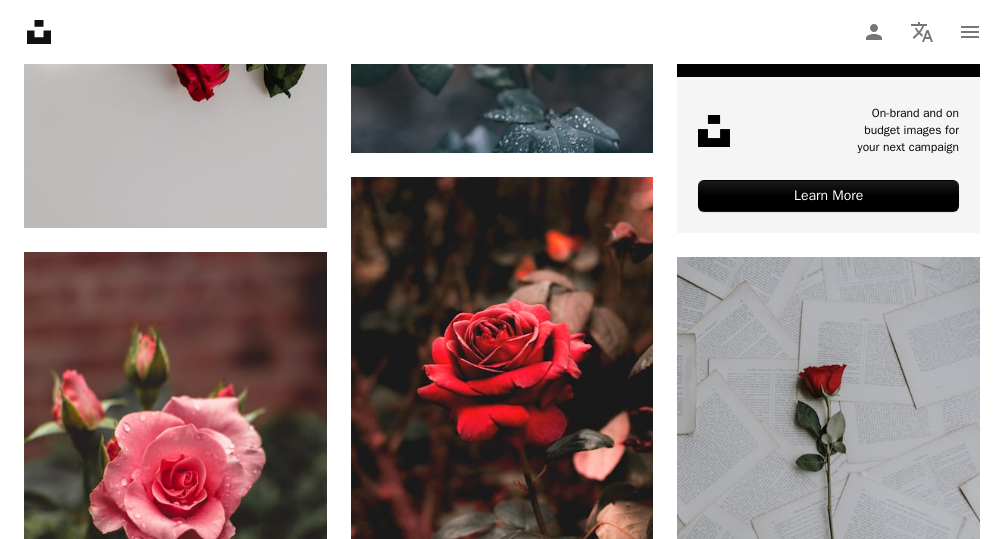 scroll, scrollTop: 0, scrollLeft: 855, axis: horizontal 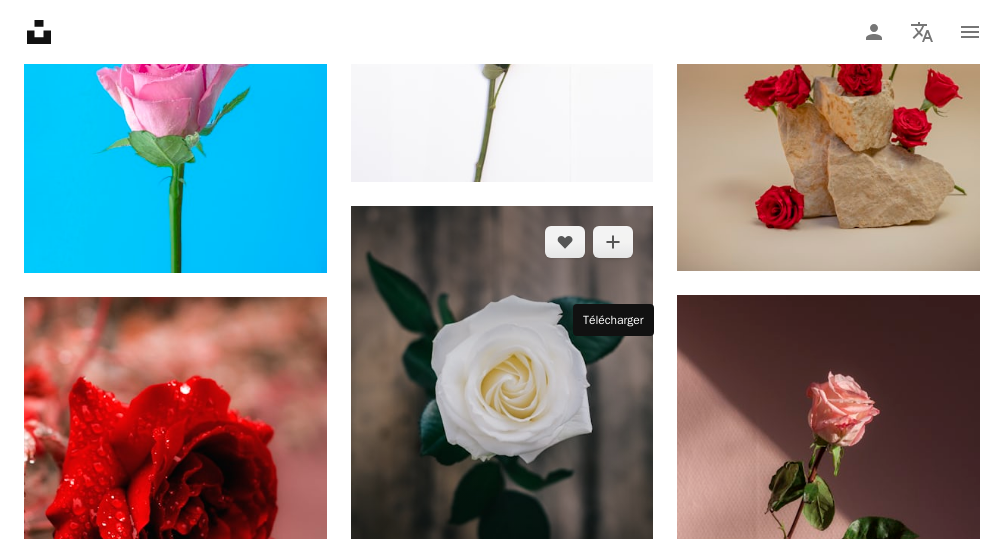 click on "Arrow pointing down" 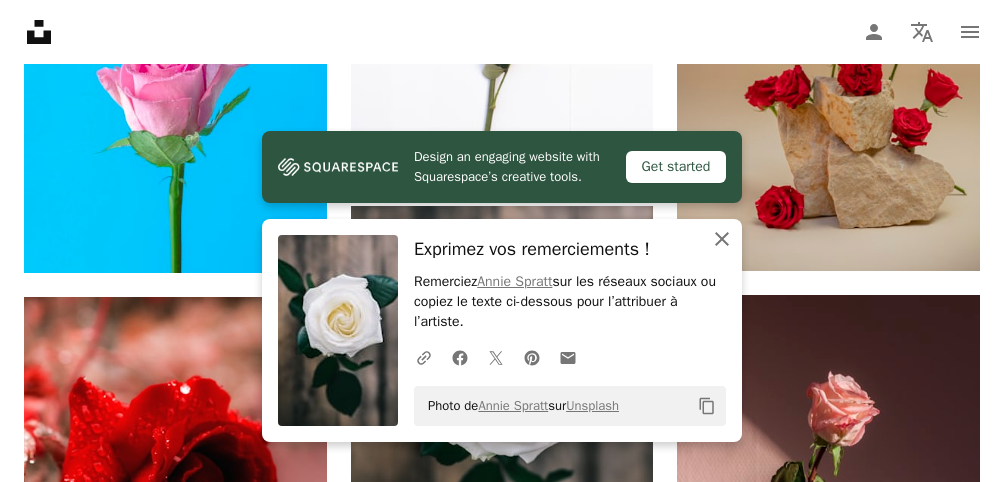 click 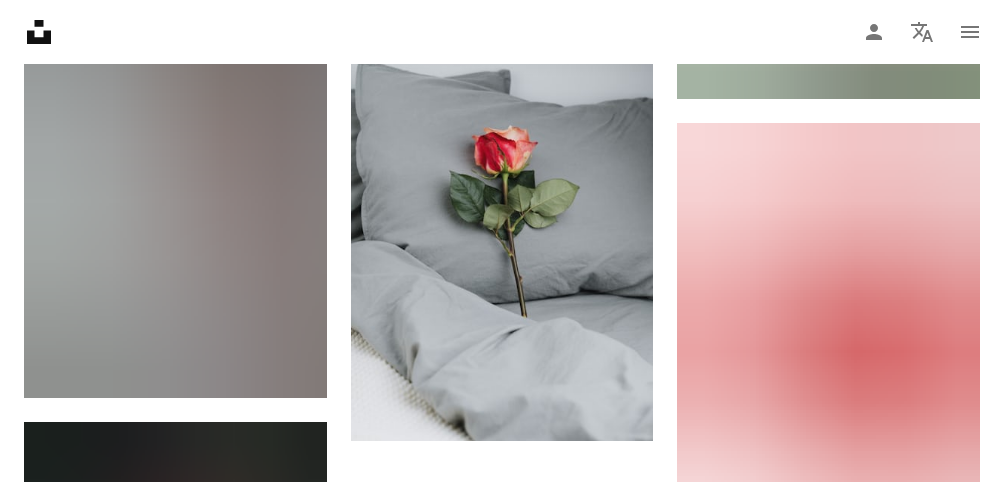 scroll, scrollTop: 2907, scrollLeft: 0, axis: vertical 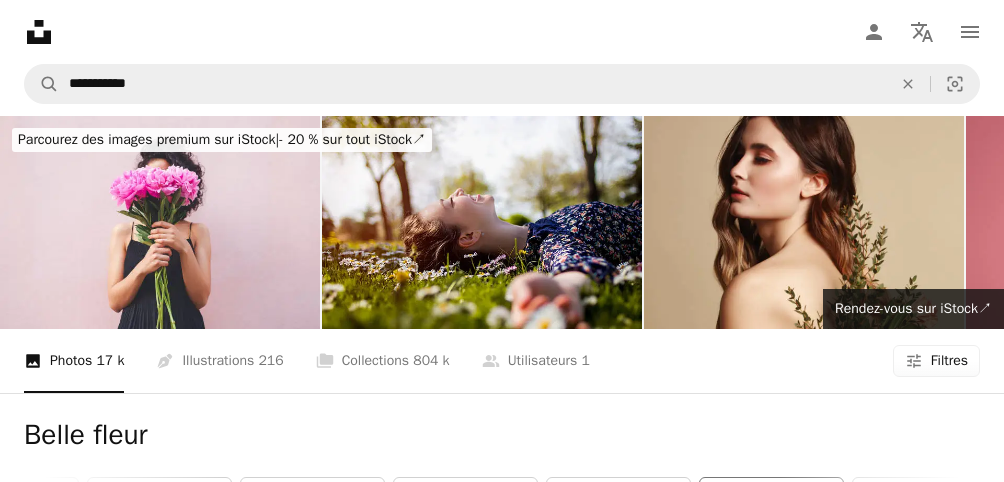 click on "plante" at bounding box center (771, 498) 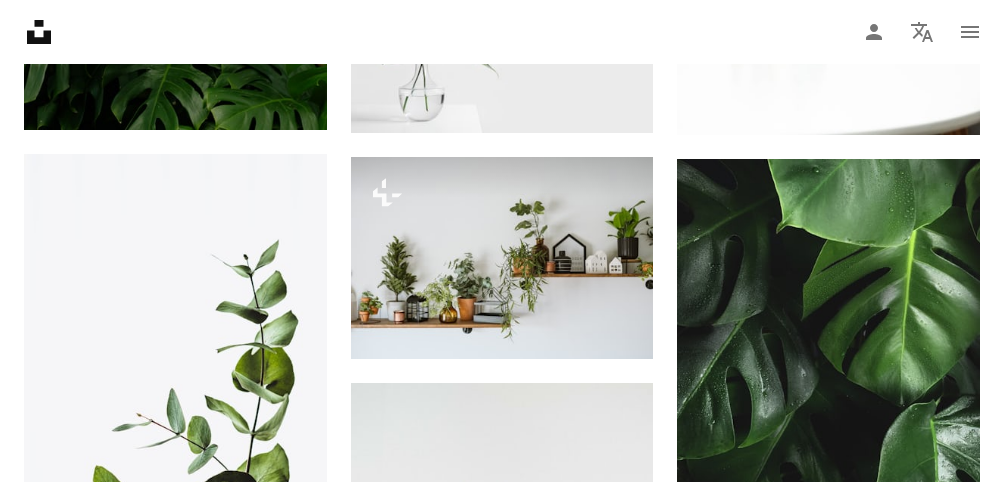 scroll, scrollTop: 1380, scrollLeft: 0, axis: vertical 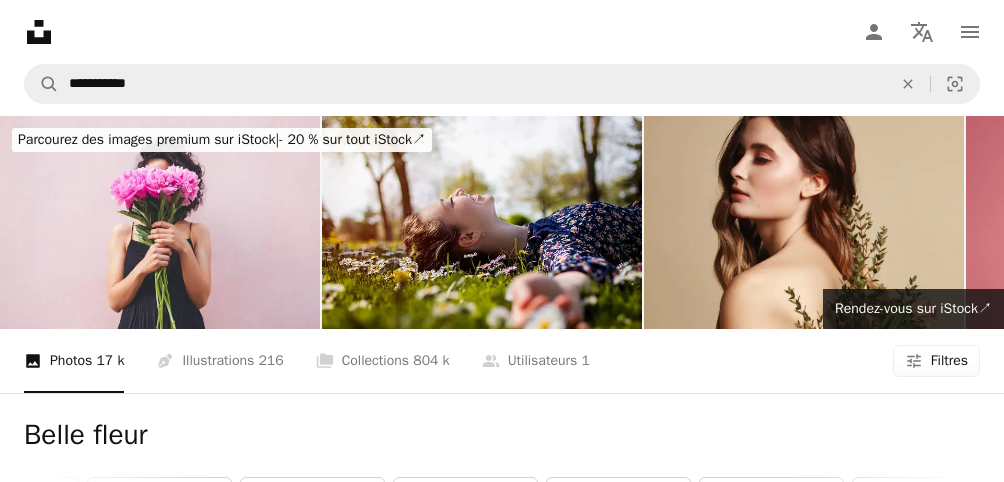 click on "Chevron right" 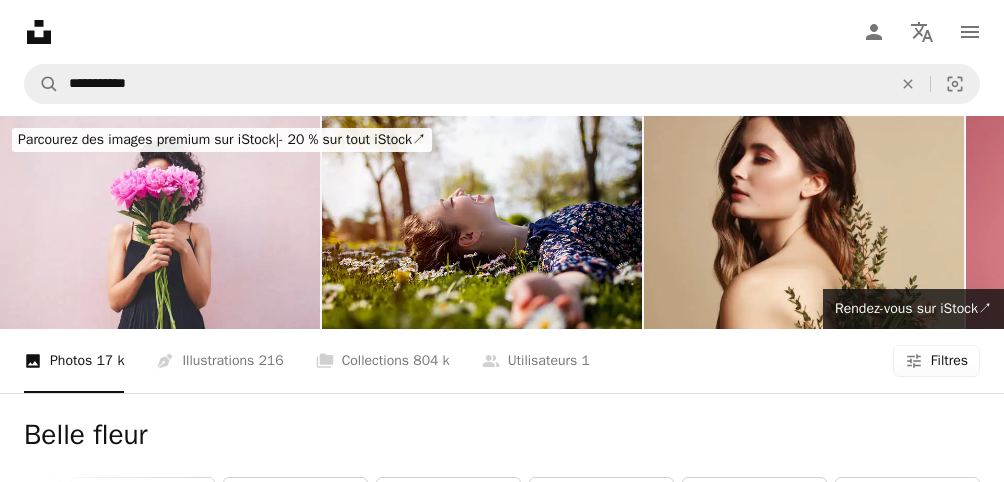 click on "Rose" at bounding box center (907, 498) 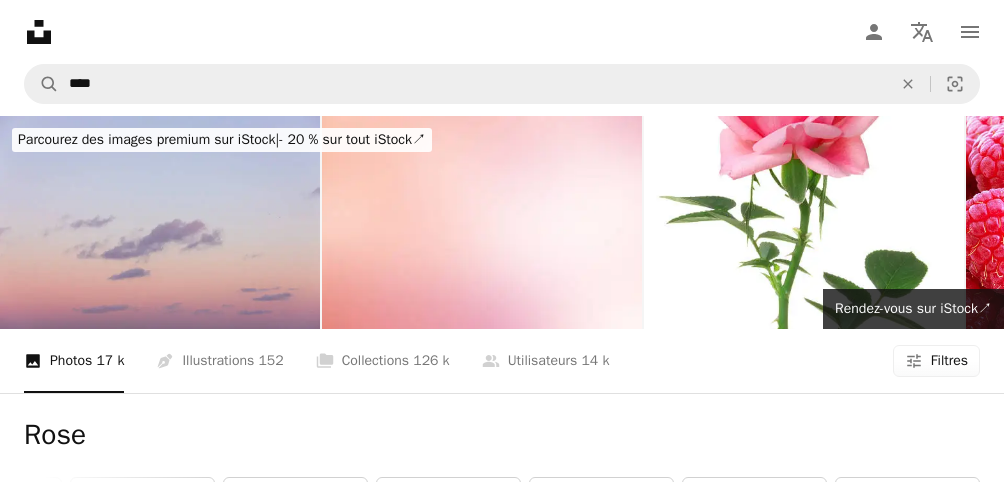 click on "Rose Chevron left fleur une rose rose rouge des roses papier peint rose fleurs roseraie bouquet de roses rose rose rose d’amour rose rose romantique" at bounding box center [502, 472] 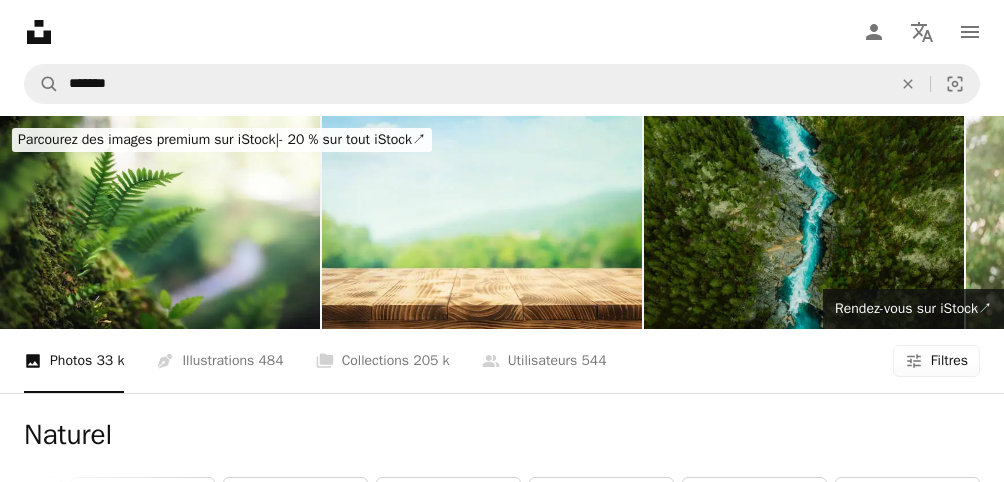 scroll, scrollTop: 45, scrollLeft: 0, axis: vertical 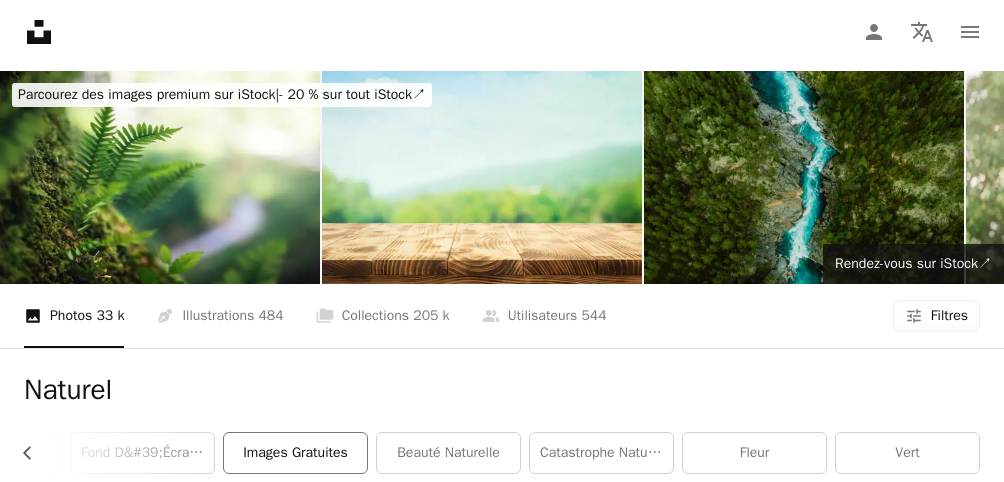 click on "images gratuites" at bounding box center [295, 453] 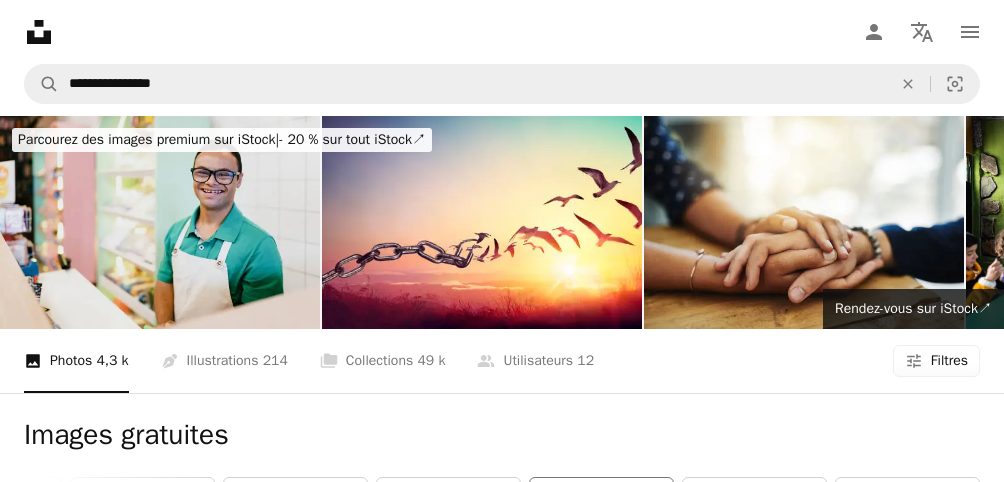 click on "Extérieur" at bounding box center (601, 498) 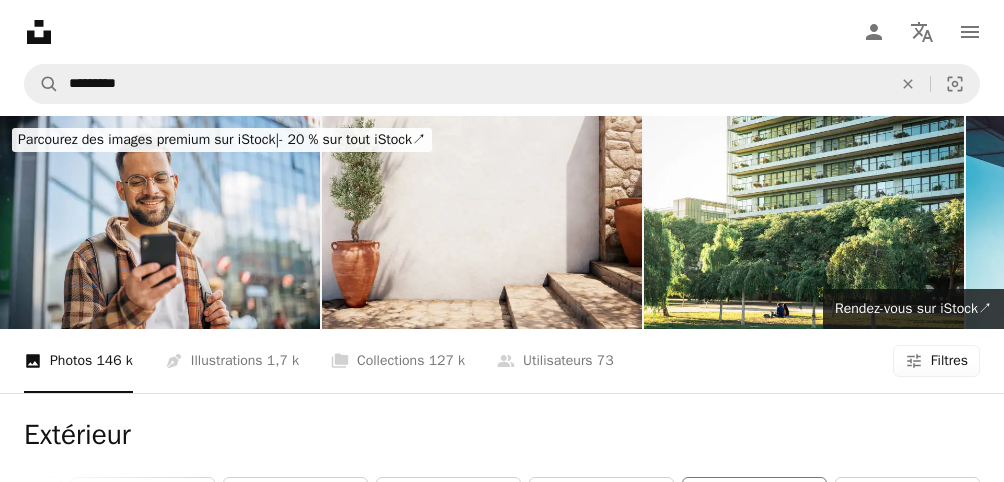 click on "herbe" at bounding box center [754, 498] 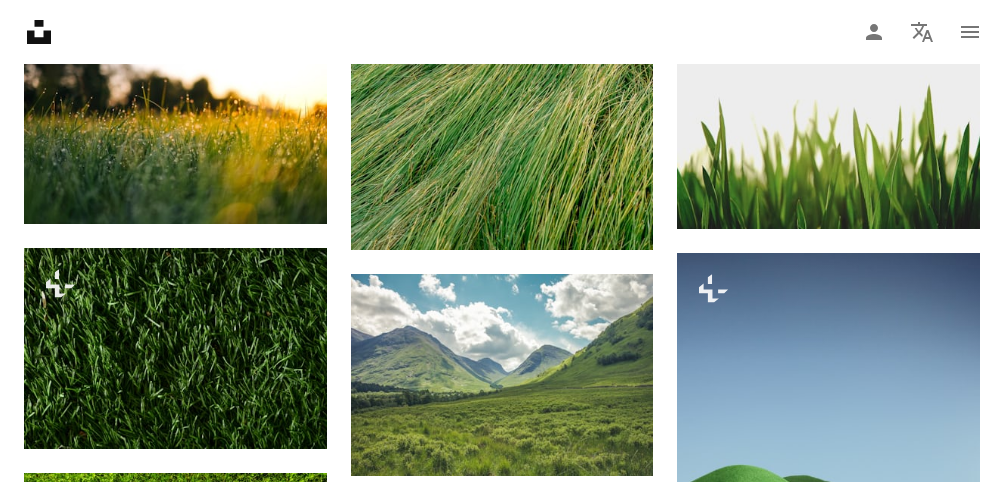 scroll, scrollTop: 1260, scrollLeft: 0, axis: vertical 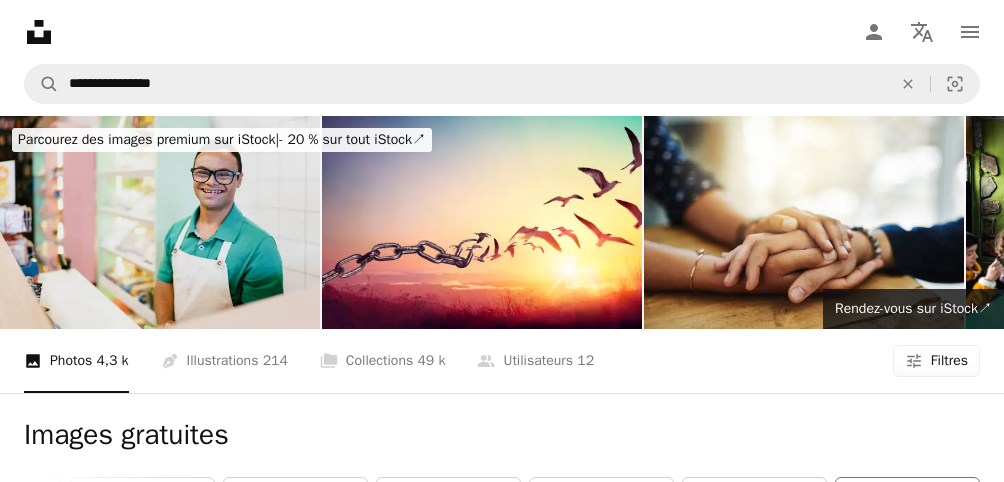 click on "thème" at bounding box center [907, 498] 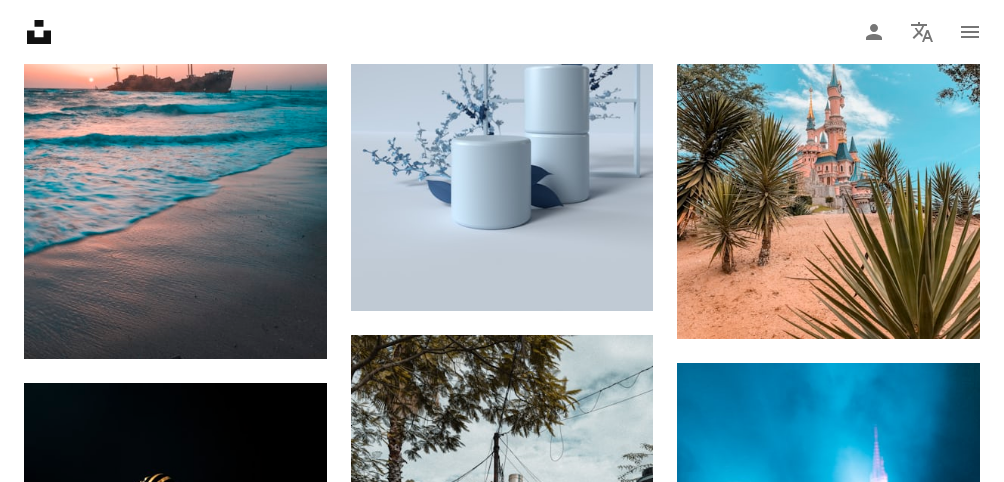 scroll, scrollTop: 1528, scrollLeft: 0, axis: vertical 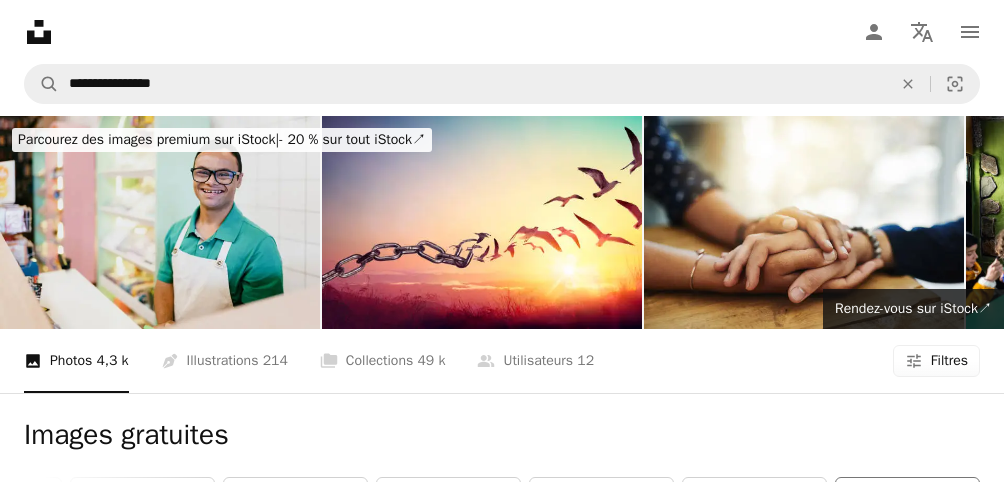 click on "thème" at bounding box center (907, 498) 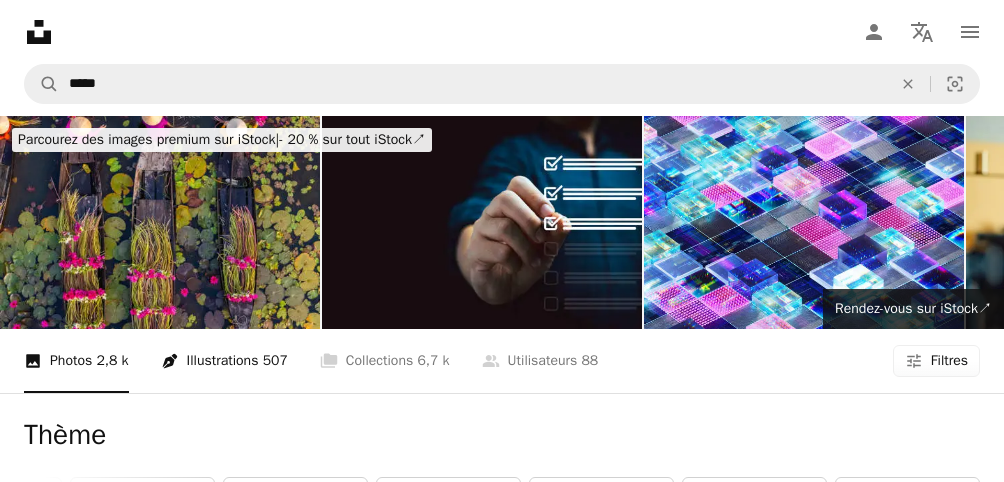 click on "Pen Tool Illustrations   507" at bounding box center (224, 361) 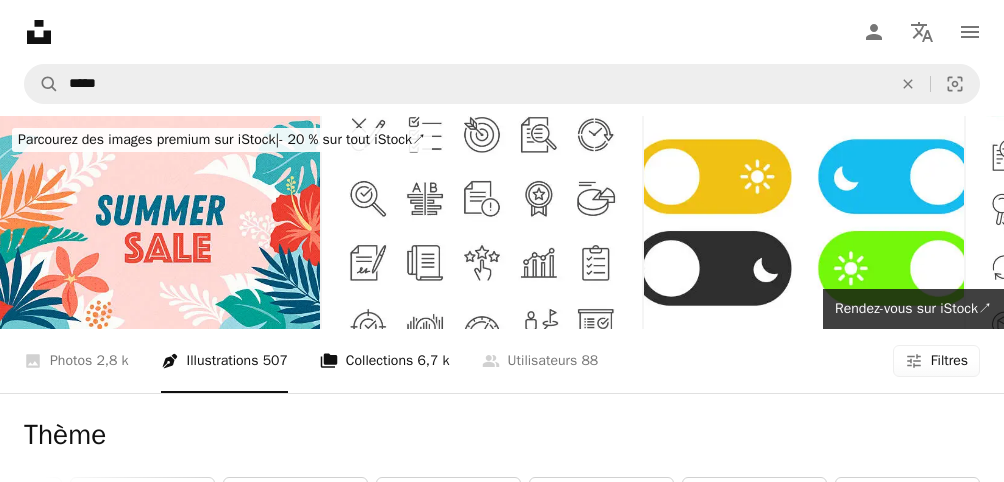 click on "A stack of folders Collections   6,7 k" at bounding box center (385, 361) 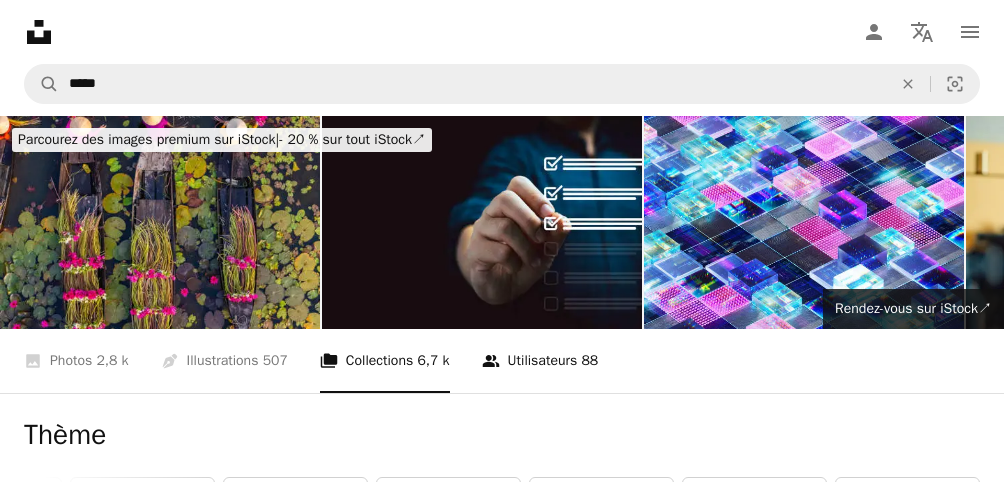 click on "A group of people Utilisateurs   88" at bounding box center (540, 361) 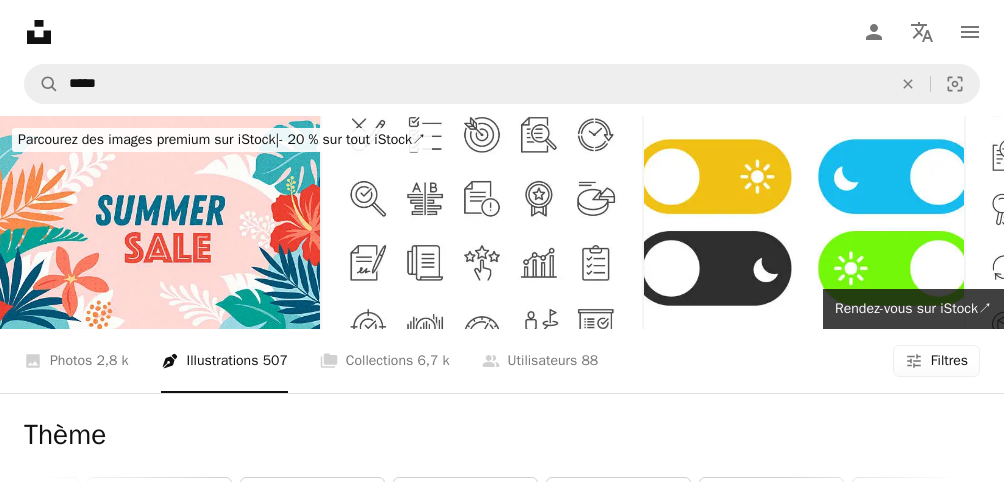 click on "Chevron right" 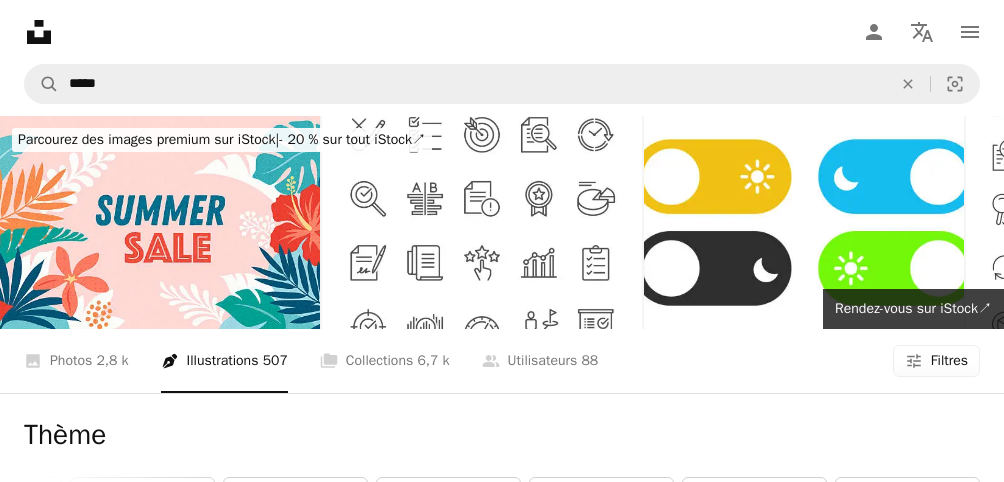 click on "nuit" at bounding box center [907, 498] 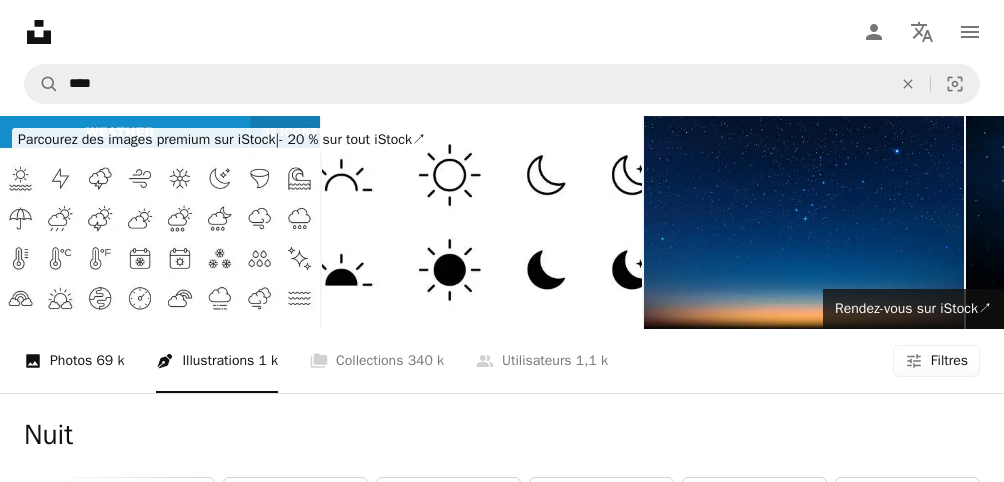 click on "A photo Photos   69 k" at bounding box center (74, 361) 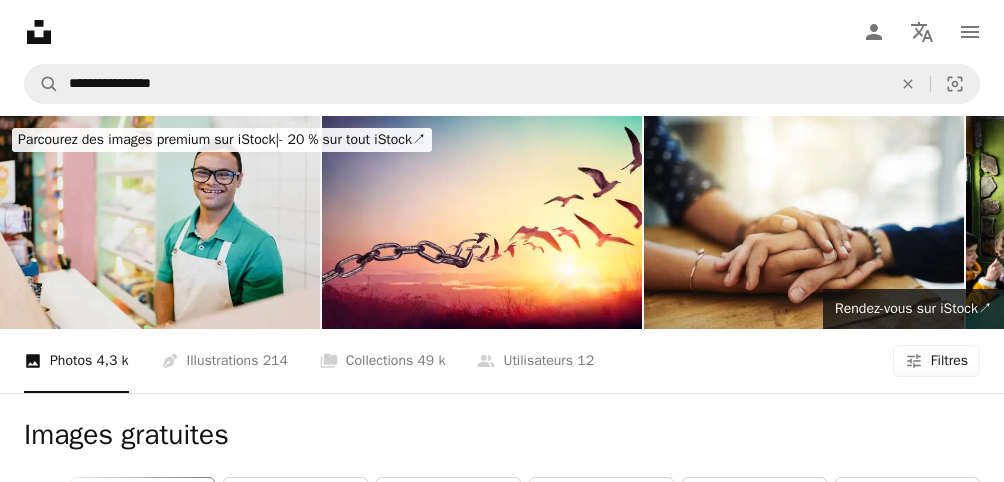 click on "Contexte" at bounding box center (142, 498) 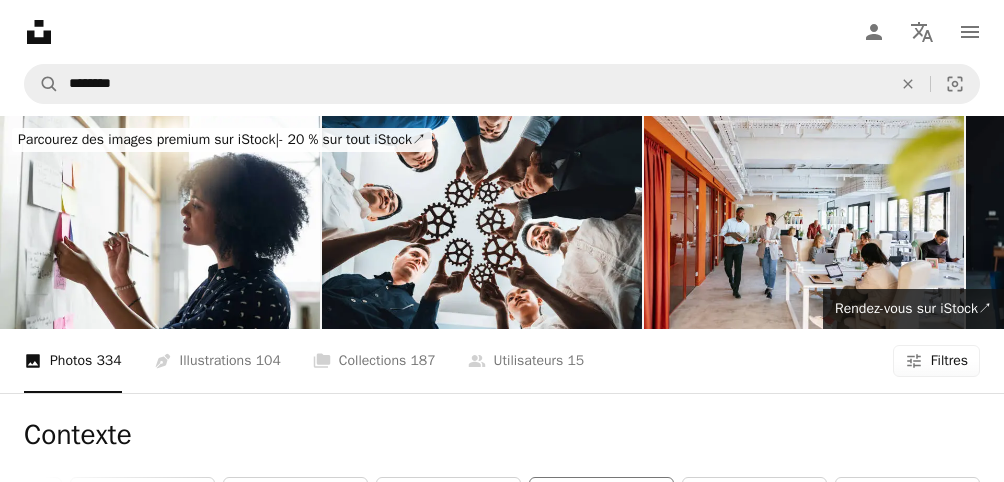 click on "nature" at bounding box center (601, 498) 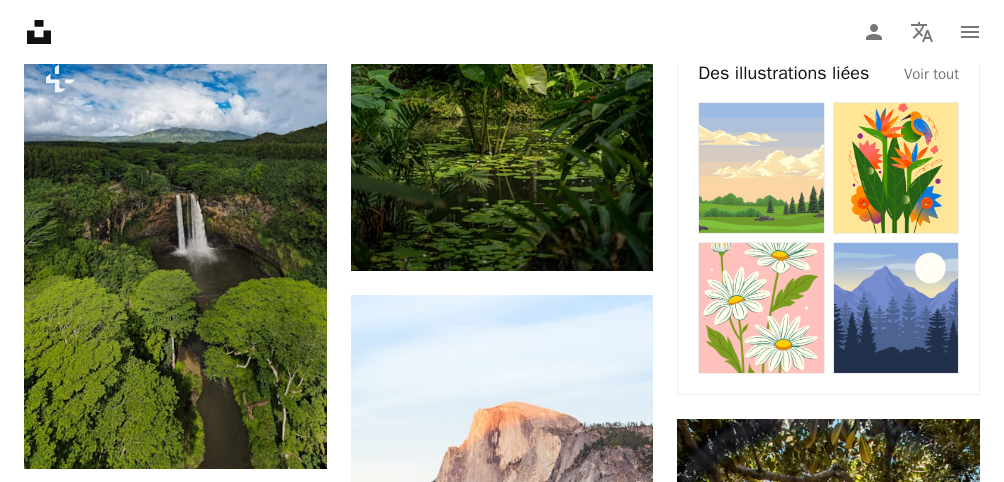 scroll, scrollTop: 589, scrollLeft: 0, axis: vertical 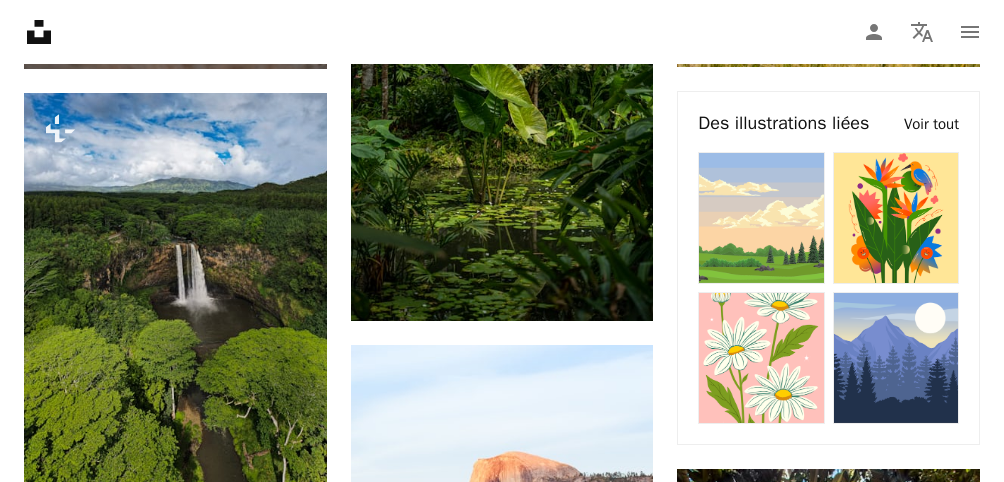 click on "Voir tout" at bounding box center [931, 124] 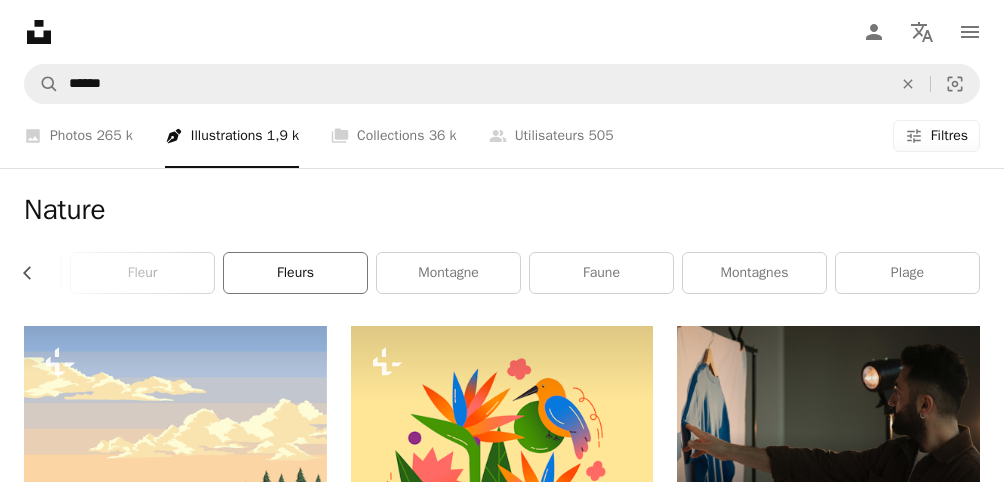 click on "fleurs" at bounding box center [295, 273] 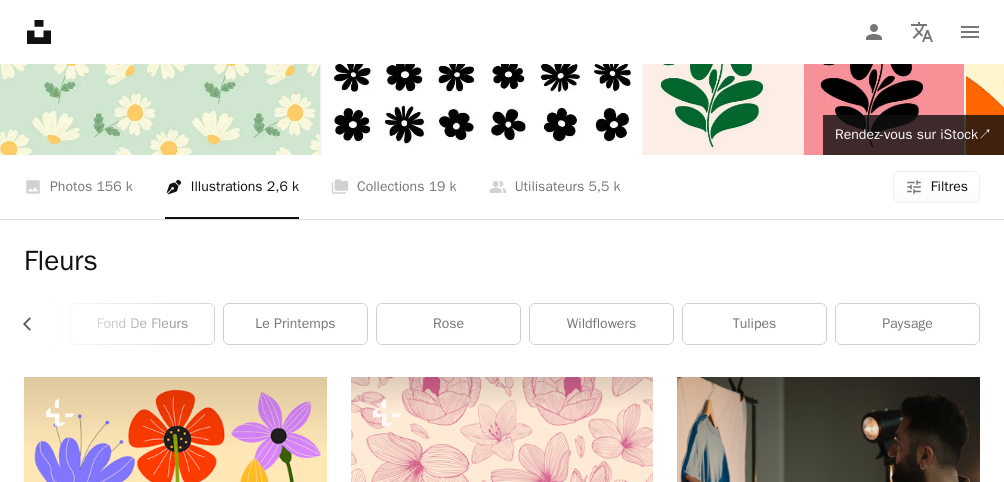 scroll, scrollTop: 148, scrollLeft: 0, axis: vertical 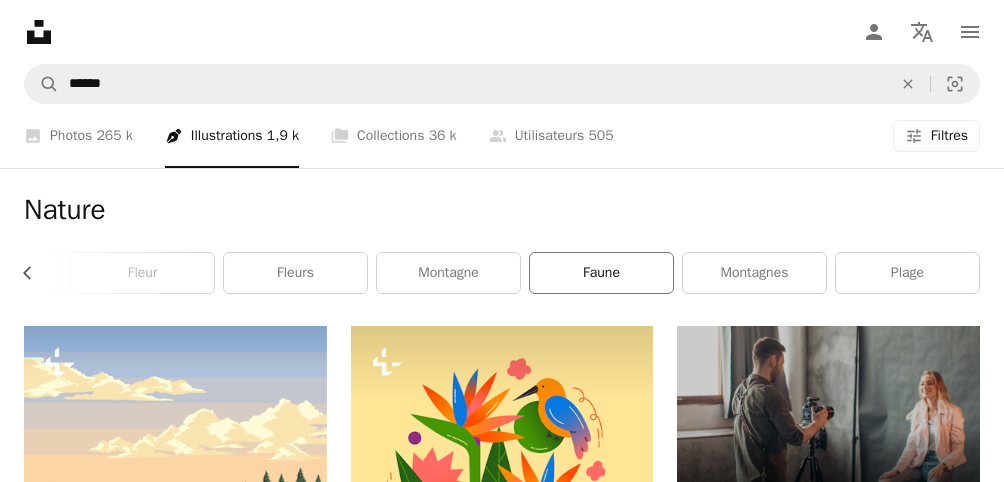 click on "faune" at bounding box center [601, 273] 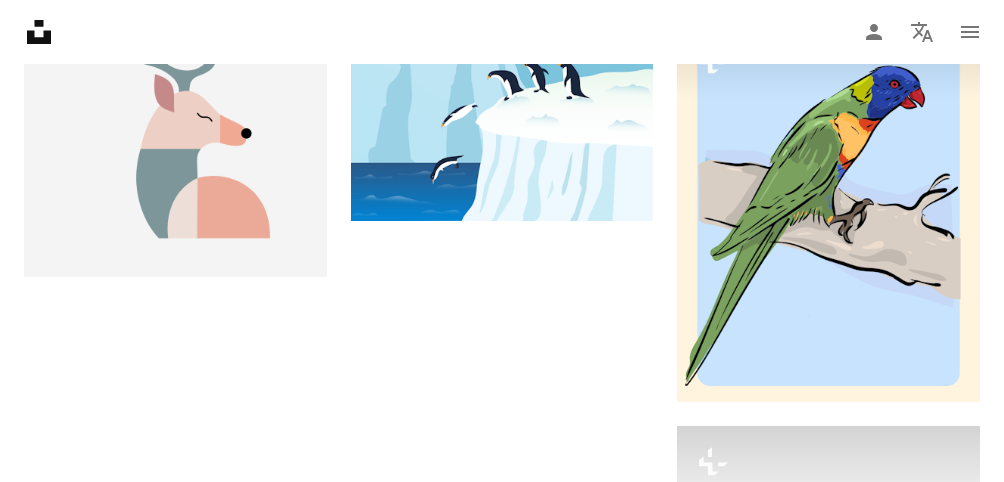 scroll, scrollTop: 2587, scrollLeft: 0, axis: vertical 